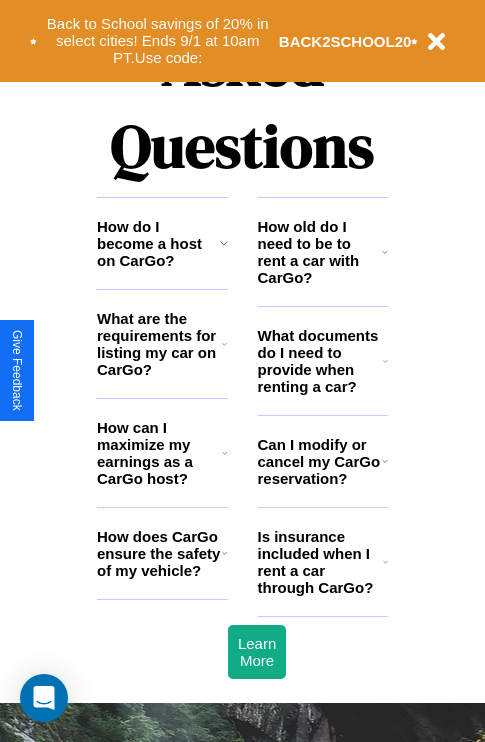 scroll, scrollTop: 2423, scrollLeft: 0, axis: vertical 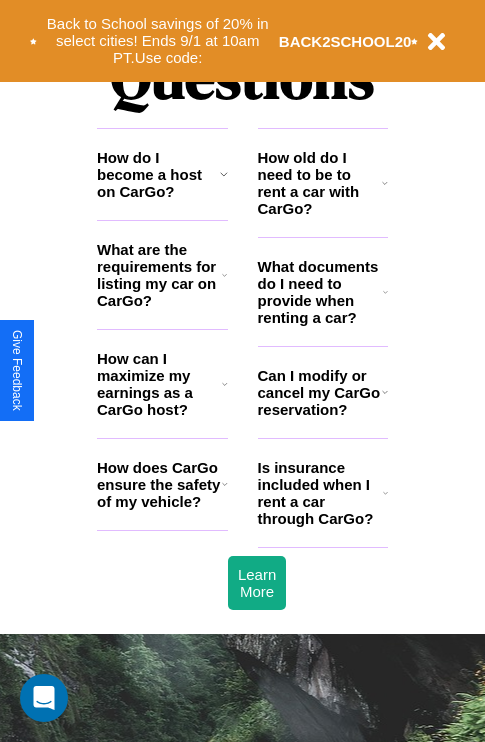 click 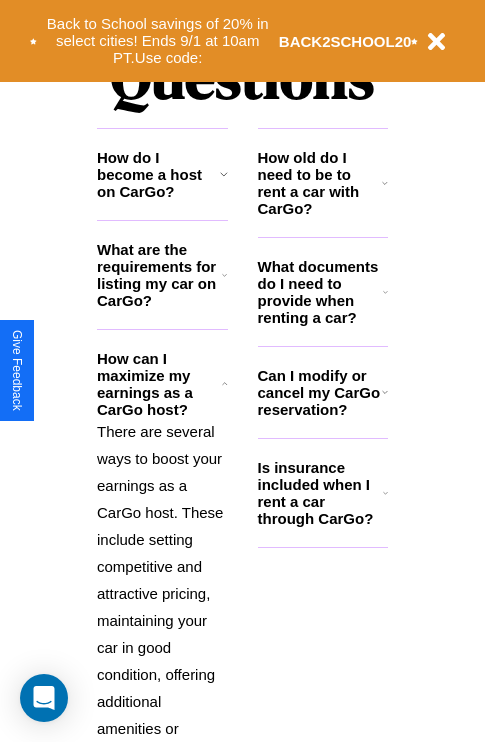click 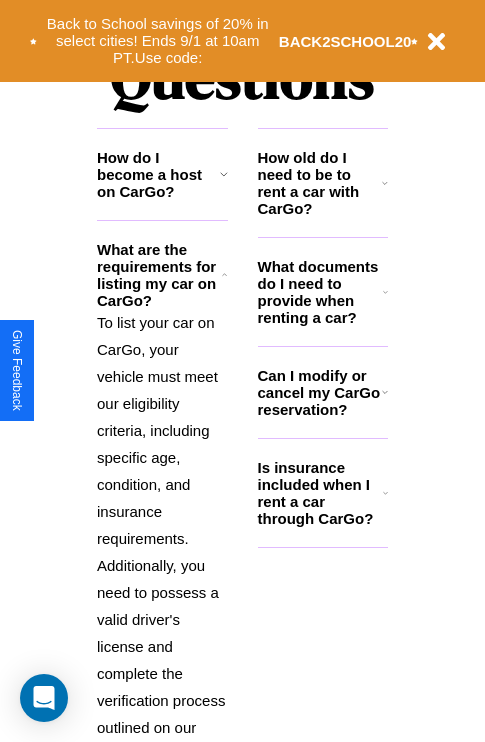 click 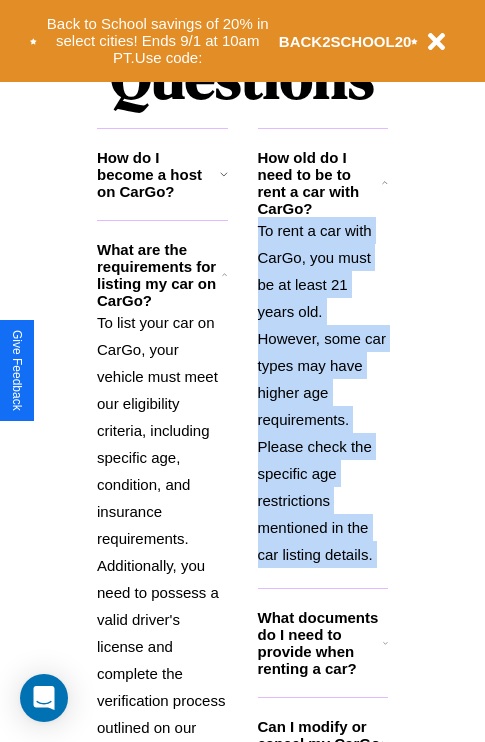 scroll, scrollTop: 2503, scrollLeft: 0, axis: vertical 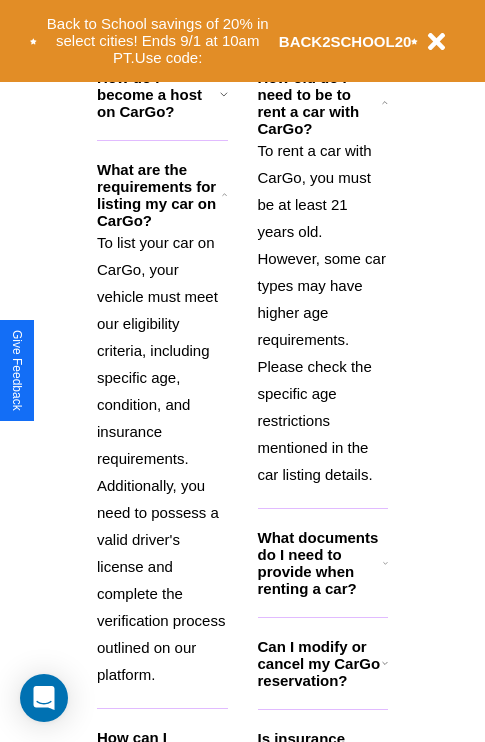 click on "Can I modify or cancel my CarGo reservation?" at bounding box center (320, 663) 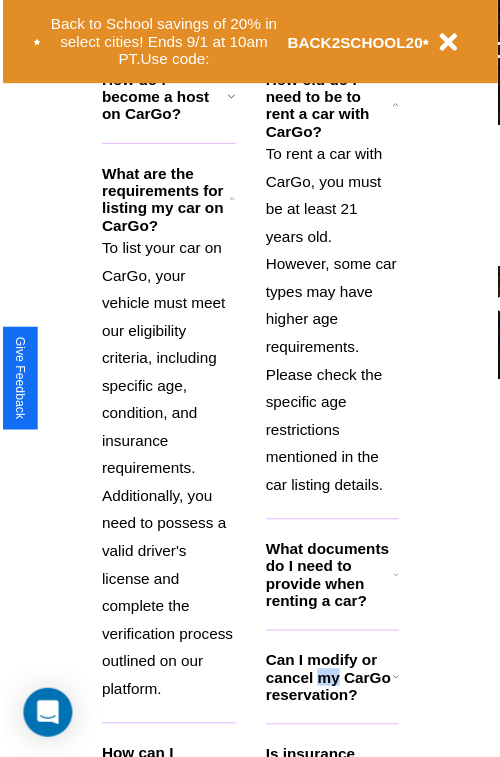 scroll, scrollTop: 2566, scrollLeft: 0, axis: vertical 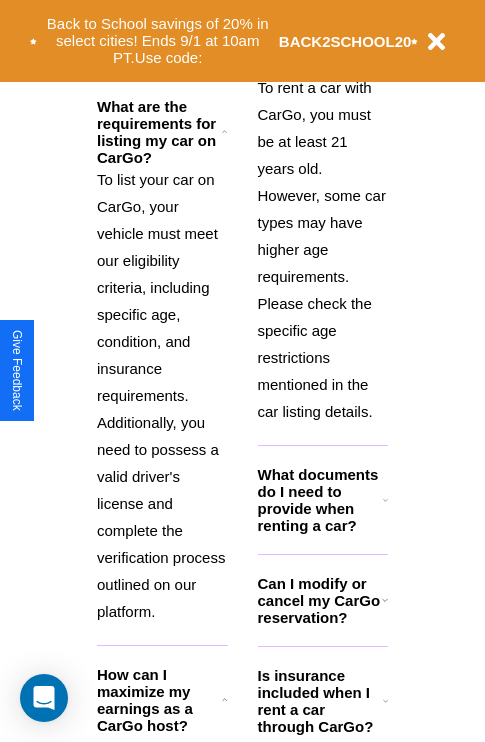 click 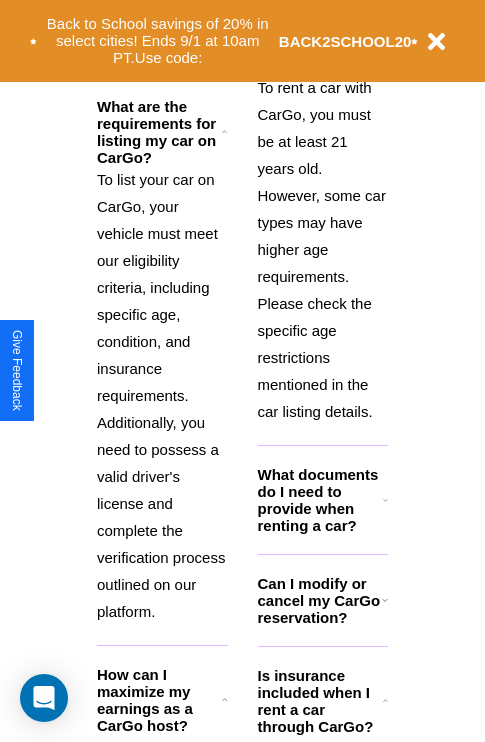 click on "To rent a car with CarGo, you must be at least 21 years old. However, some car types may have higher age requirements. Please check the specific age restrictions mentioned in the car listing details." at bounding box center [323, 249] 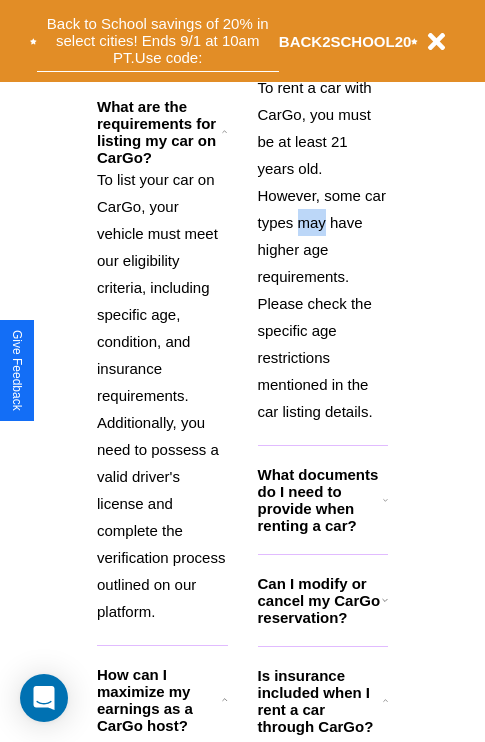 click on "Back to School savings of 20% in select cities! Ends 9/1 at 10am PT.  Use code:" at bounding box center (158, 41) 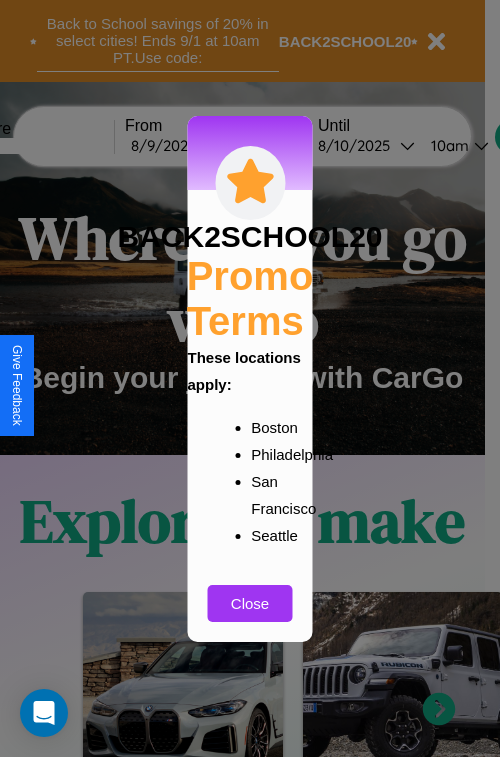 scroll, scrollTop: 0, scrollLeft: 0, axis: both 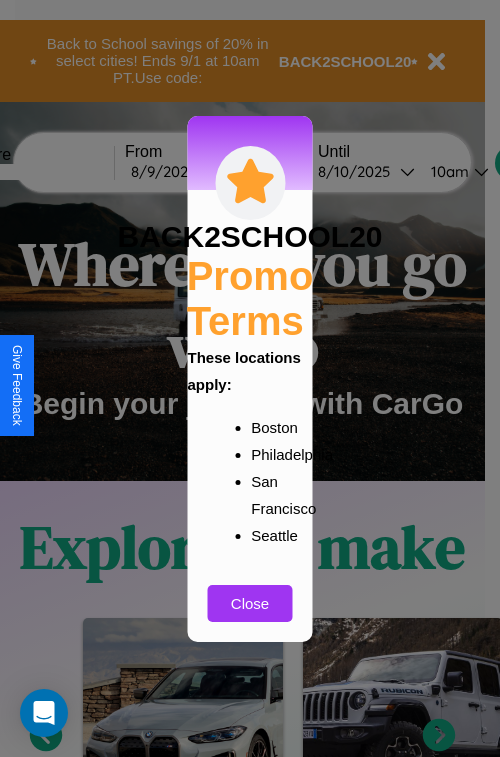 click at bounding box center (250, 378) 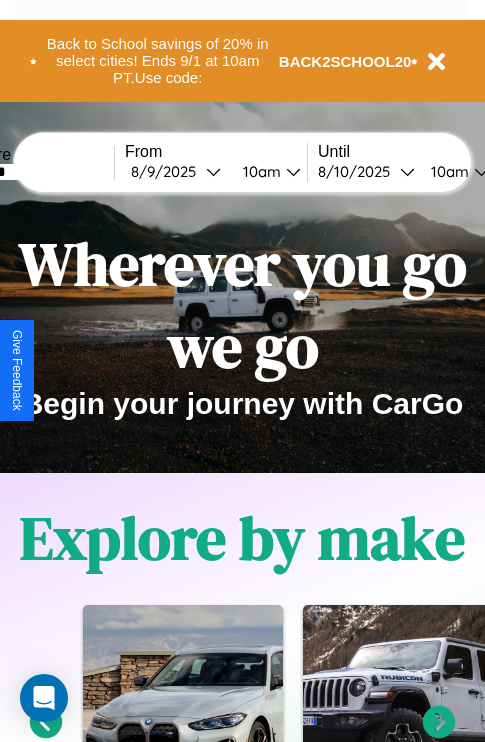 type on "*******" 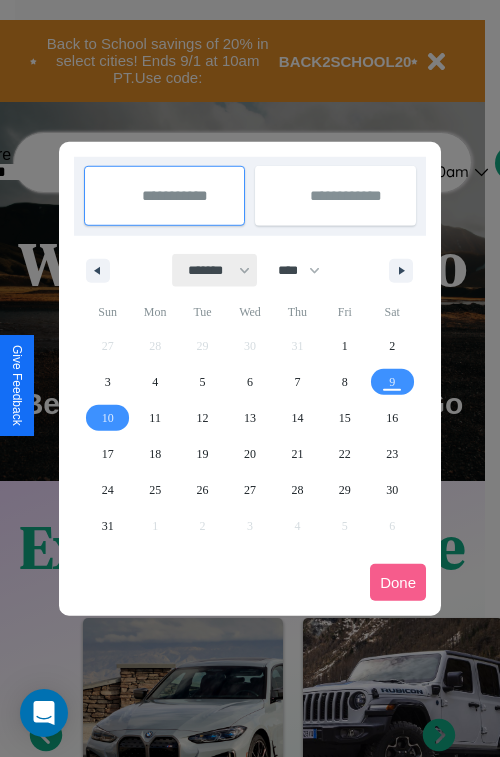 click on "******* ******** ***** ***** *** **** **** ****** ********* ******* ******** ********" at bounding box center (215, 270) 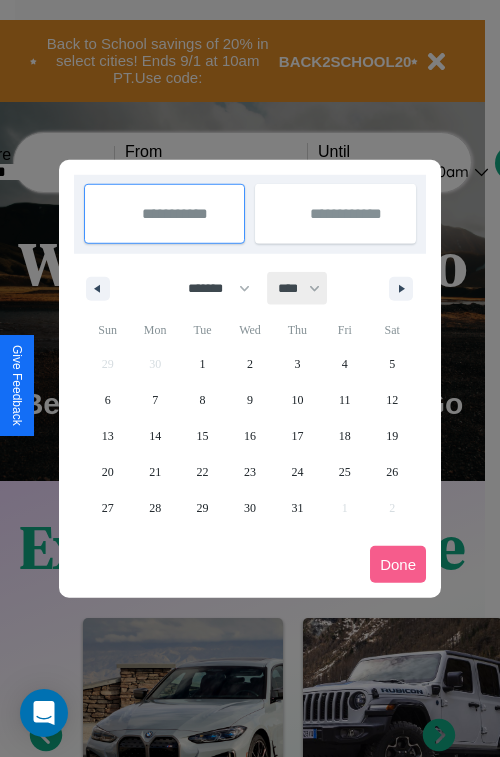 click on "**** **** **** **** **** **** **** **** **** **** **** **** **** **** **** **** **** **** **** **** **** **** **** **** **** **** **** **** **** **** **** **** **** **** **** **** **** **** **** **** **** **** **** **** **** **** **** **** **** **** **** **** **** **** **** **** **** **** **** **** **** **** **** **** **** **** **** **** **** **** **** **** **** **** **** **** **** **** **** **** **** **** **** **** **** **** **** **** **** **** **** **** **** **** **** **** **** **** **** **** **** **** **** **** **** **** **** **** **** **** **** **** **** **** **** **** **** **** **** **** ****" at bounding box center (298, 288) 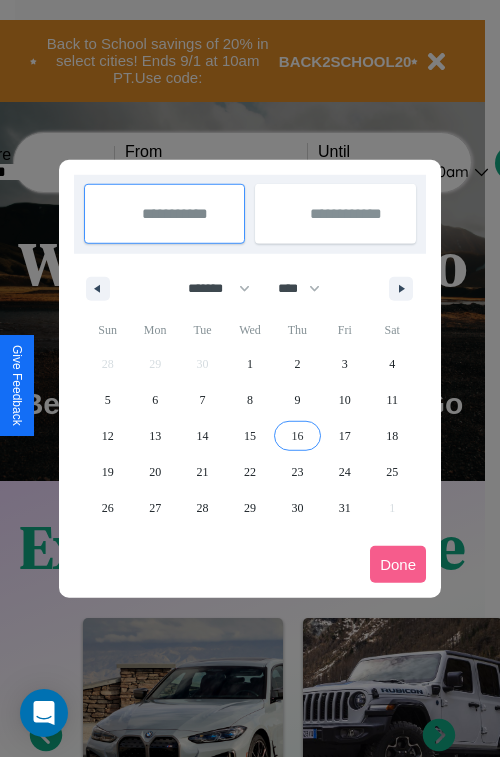 click on "16" at bounding box center (297, 436) 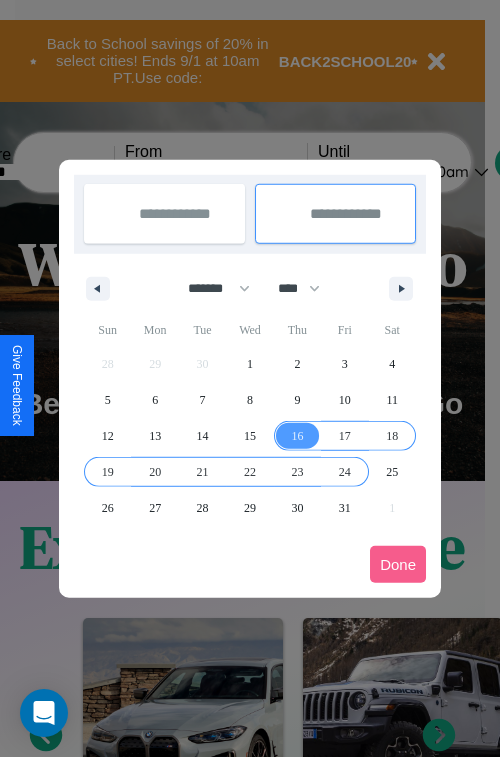 click on "24" at bounding box center (345, 472) 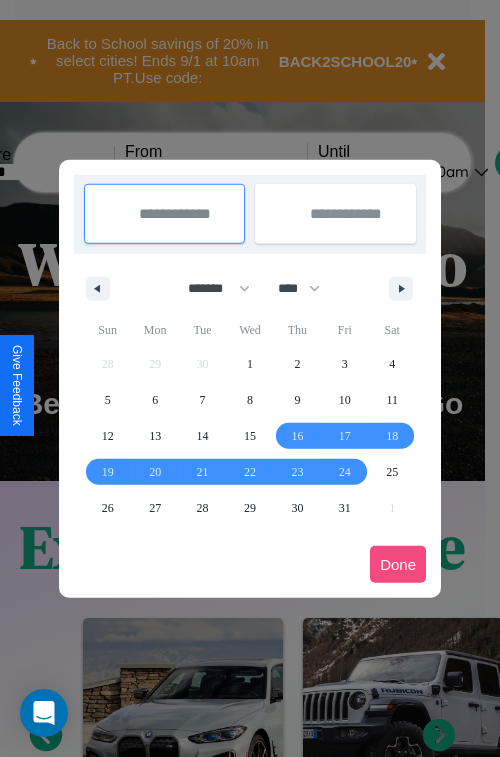 click on "Done" at bounding box center (398, 564) 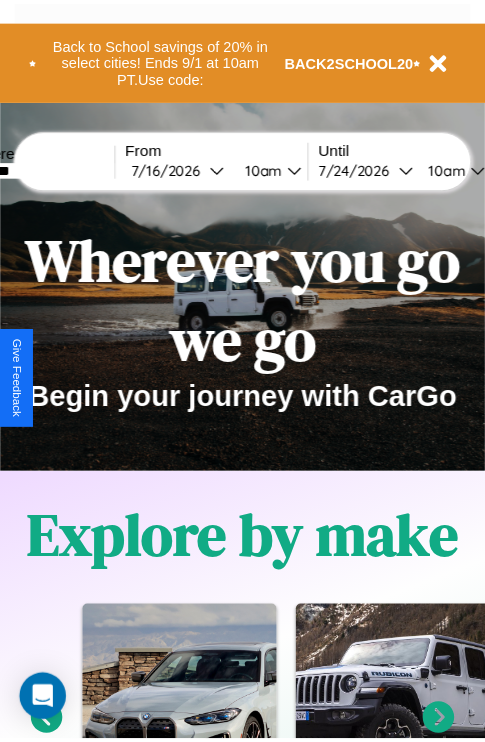 scroll, scrollTop: 0, scrollLeft: 75, axis: horizontal 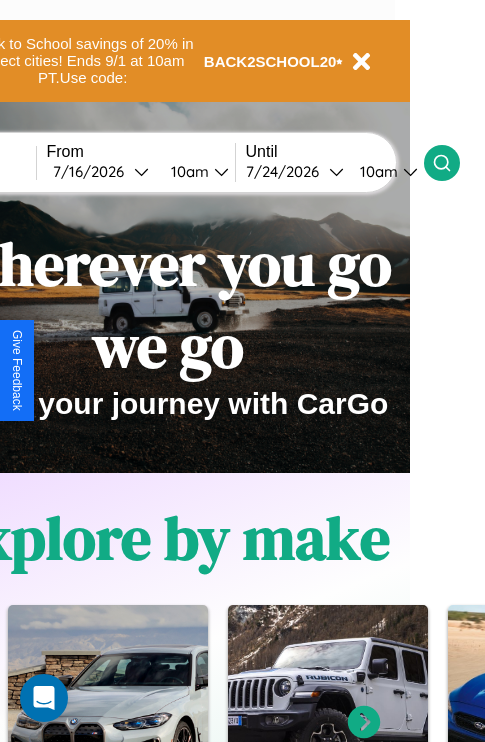 click 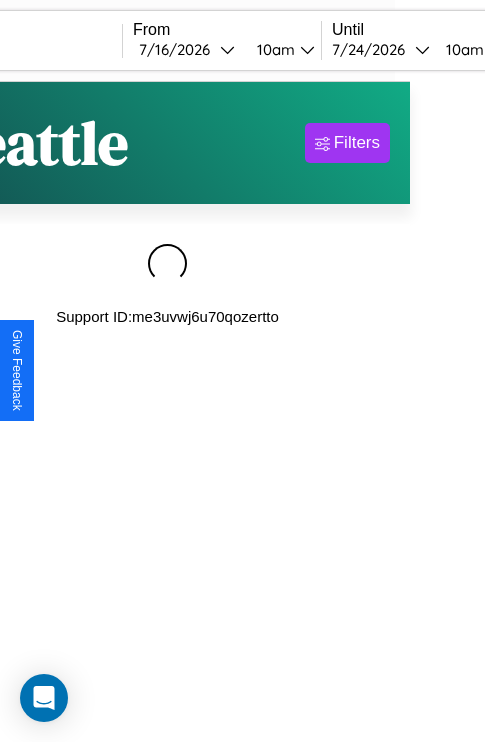 scroll, scrollTop: 0, scrollLeft: 0, axis: both 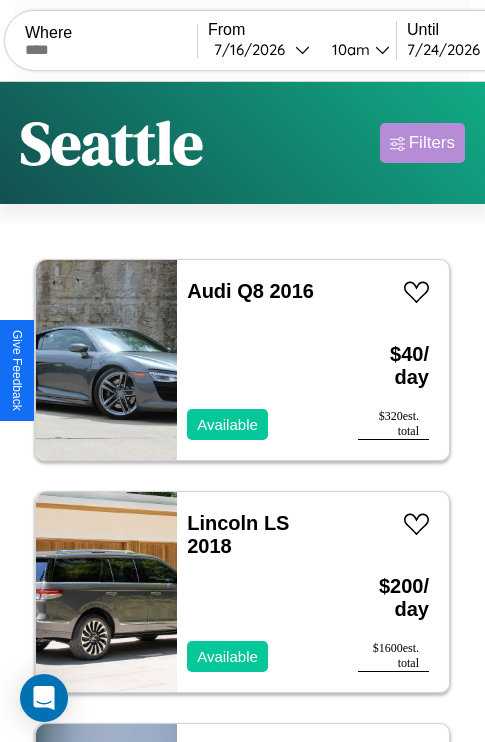 click on "Filters" at bounding box center (432, 143) 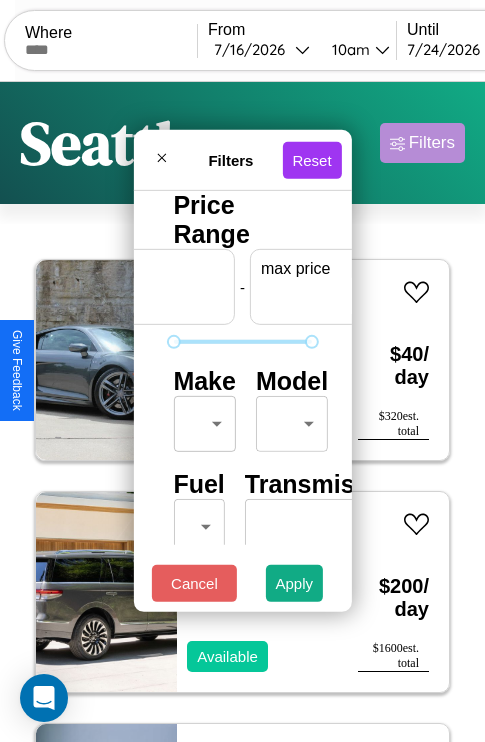 scroll, scrollTop: 0, scrollLeft: 124, axis: horizontal 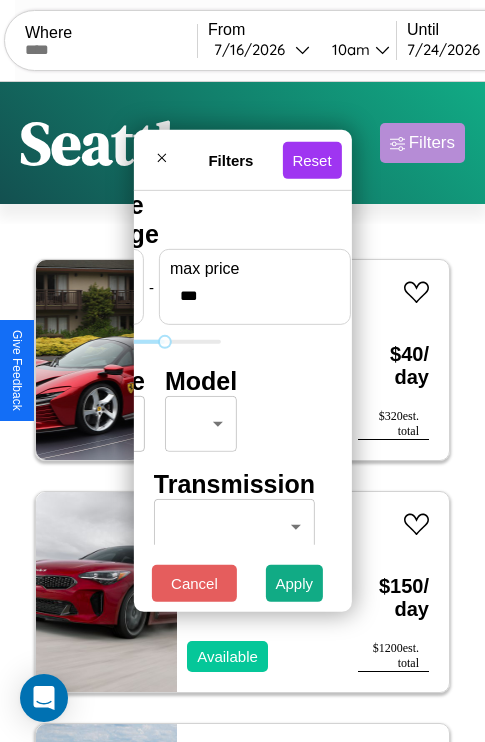 type on "***" 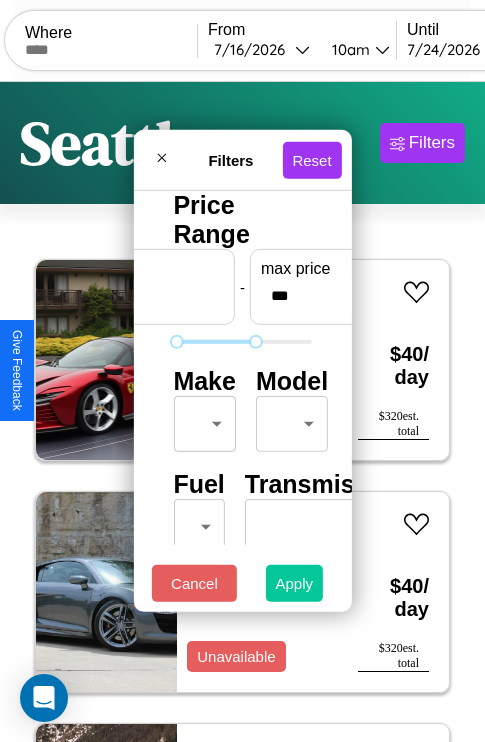 type on "**" 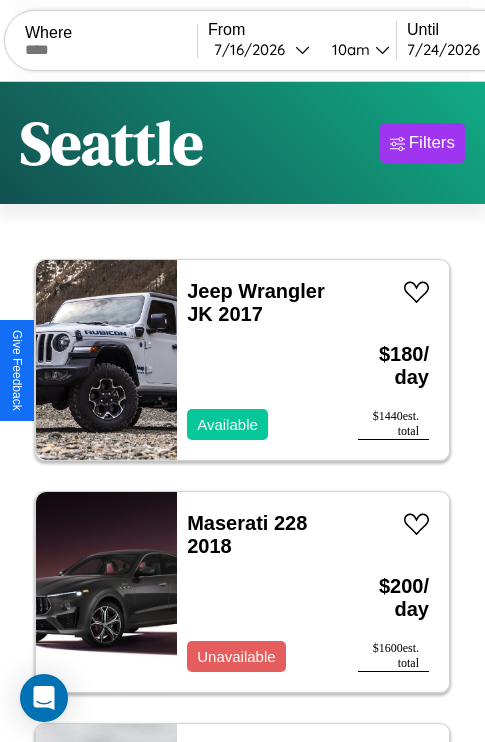 scroll, scrollTop: 79, scrollLeft: 0, axis: vertical 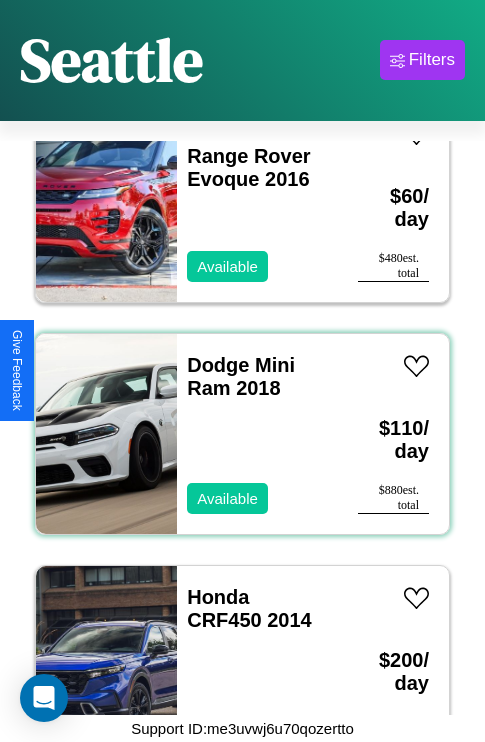 click on "Dodge   Mini Ram   2018 Available" at bounding box center [257, 434] 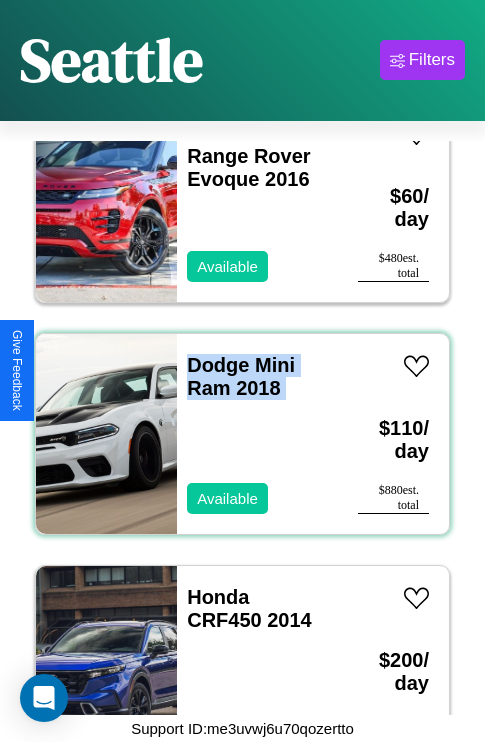 click on "Dodge   Mini Ram   2018 Available" at bounding box center [257, 434] 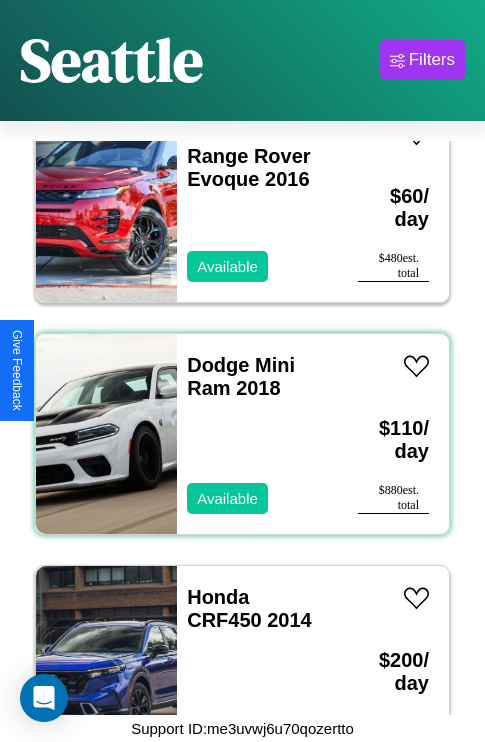 click on "Dodge   Mini Ram   2018 Available" at bounding box center [257, 434] 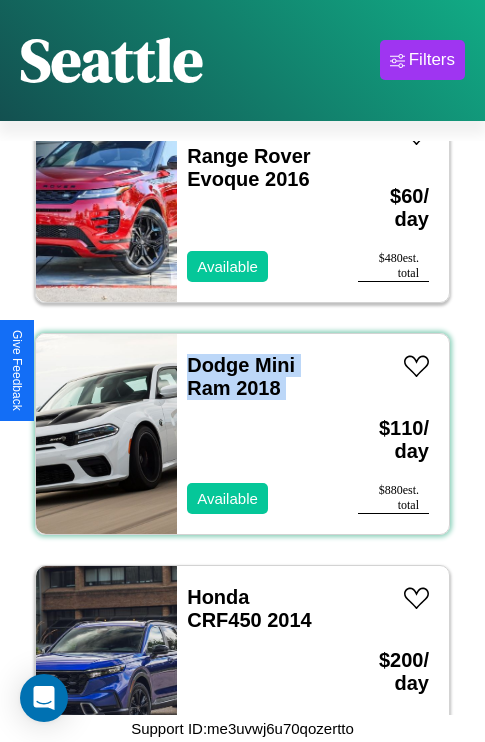 click on "Dodge   Mini Ram   2018 Available" at bounding box center (257, 434) 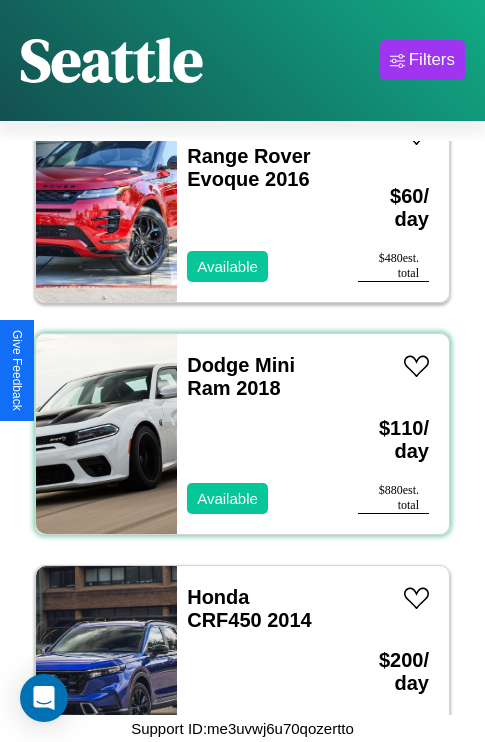 click on "Dodge   Mini Ram   2018 Available" at bounding box center [257, 434] 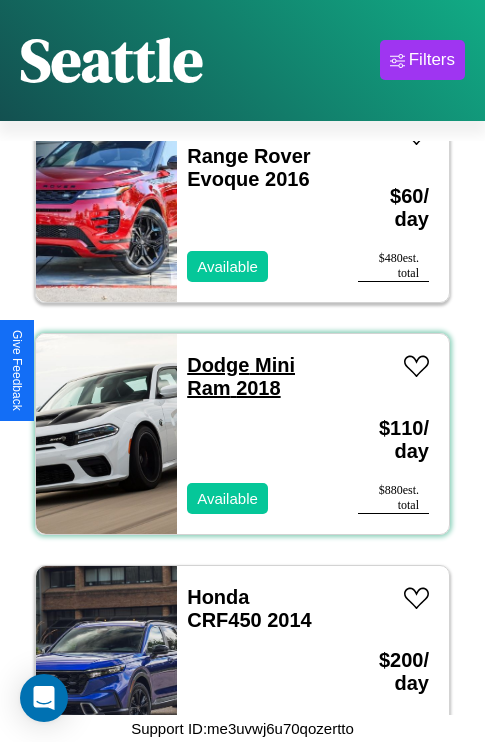 click on "Dodge   Mini Ram   2018" at bounding box center (241, 376) 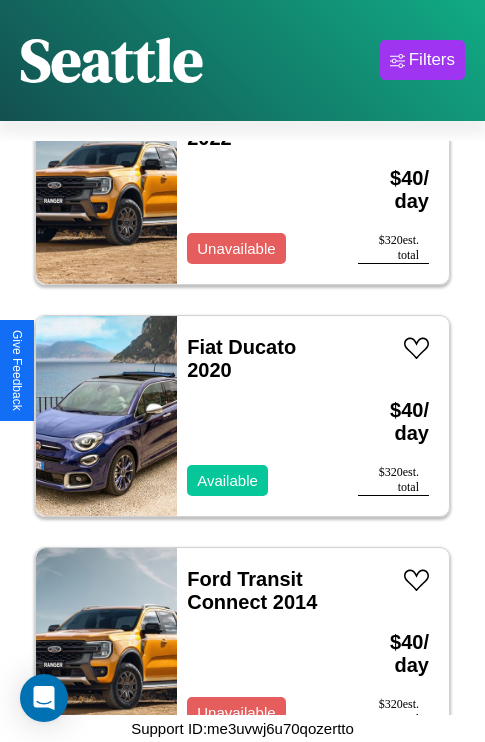 scroll, scrollTop: 3323, scrollLeft: 0, axis: vertical 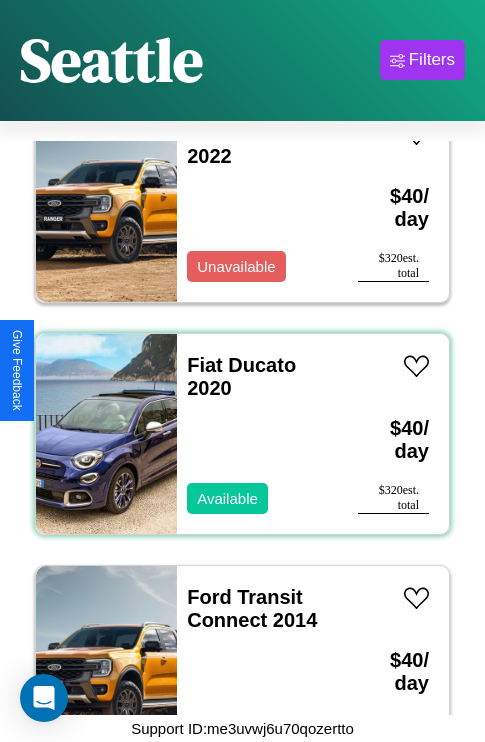 click on "Fiat   Ducato   2020 Available" at bounding box center [257, 434] 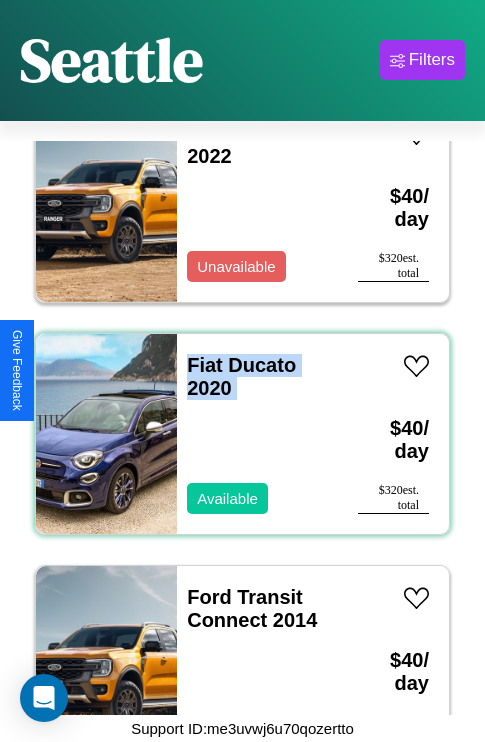 click on "Fiat   Ducato   2020 Available" at bounding box center (257, 434) 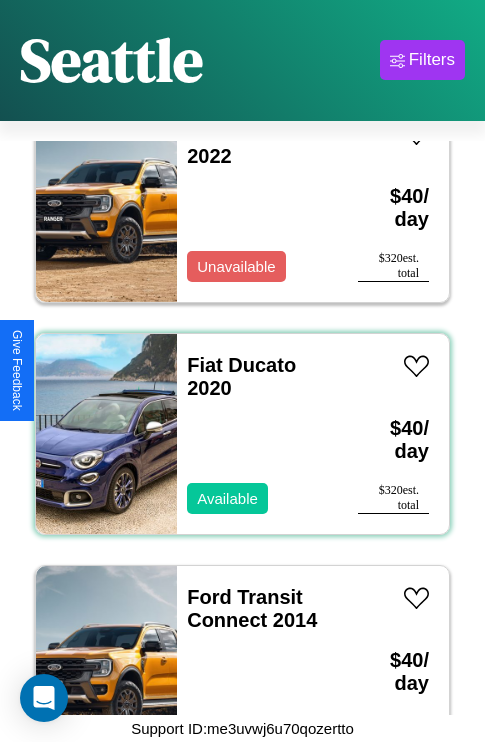 click on "Fiat   Ducato   2020 Available" at bounding box center (257, 434) 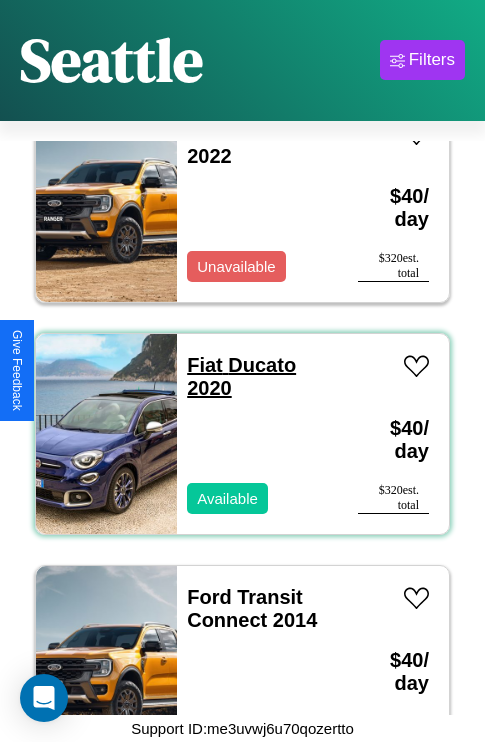 click on "Fiat   Ducato   2020" at bounding box center (241, 376) 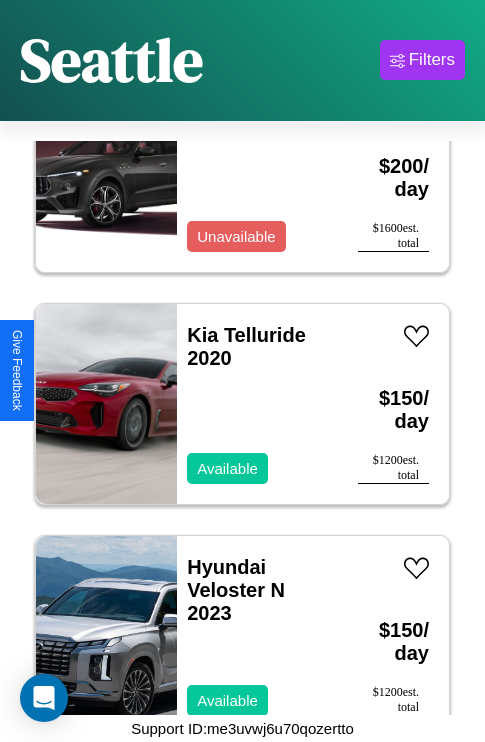 scroll, scrollTop: 307, scrollLeft: 0, axis: vertical 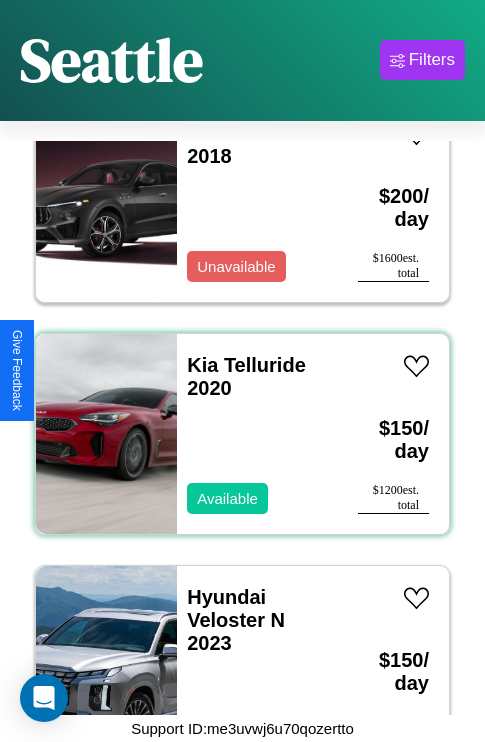 click on "Kia   Telluride   2020 Available" at bounding box center (257, 434) 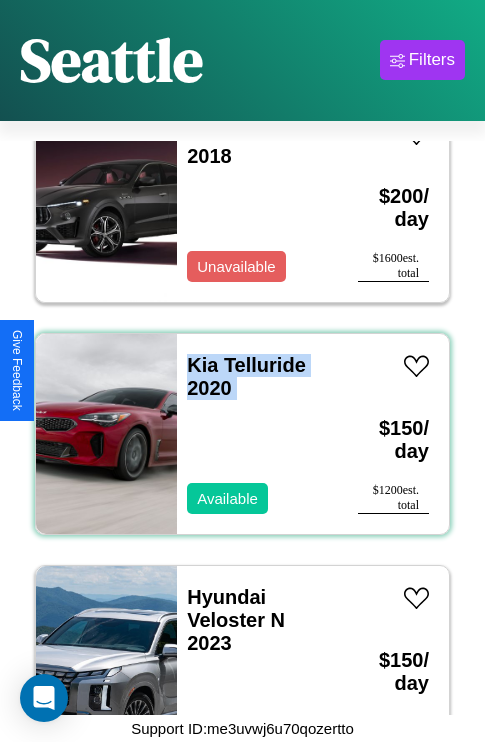 click on "Kia   Telluride   2020 Available" at bounding box center [257, 434] 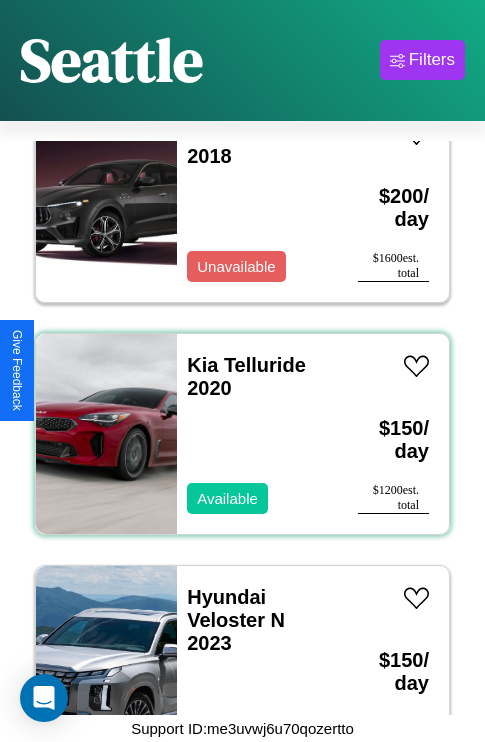 click on "Kia   Telluride   2020 Available" at bounding box center (257, 434) 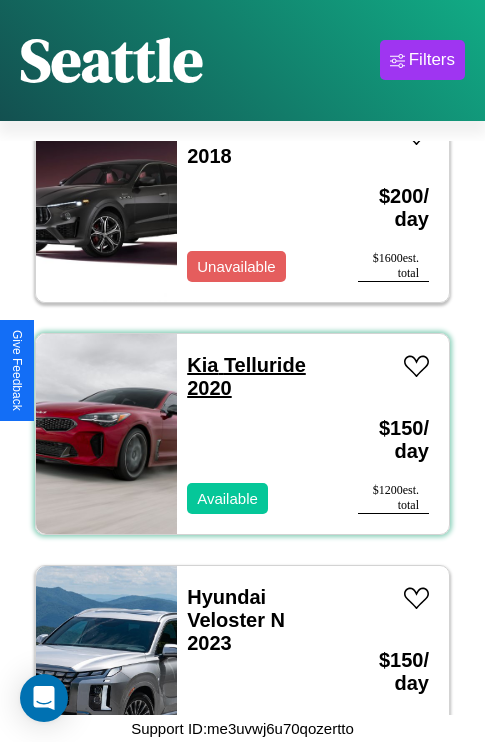 click on "Kia   Telluride   2020" at bounding box center (246, 376) 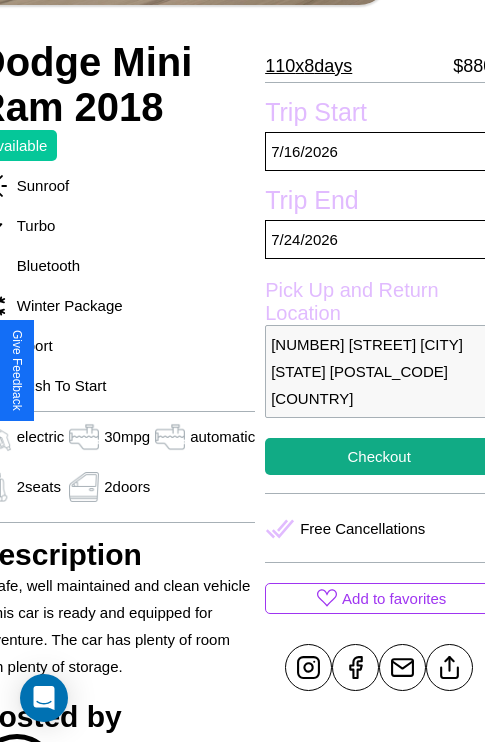 scroll, scrollTop: 404, scrollLeft: 96, axis: both 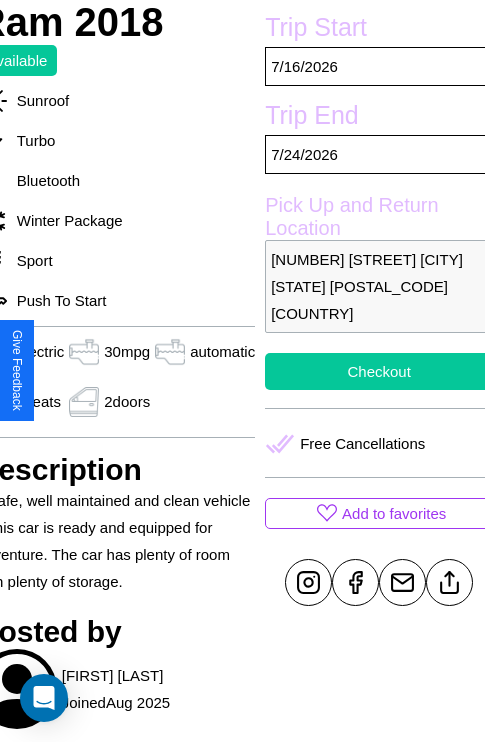 click on "Checkout" at bounding box center [379, 371] 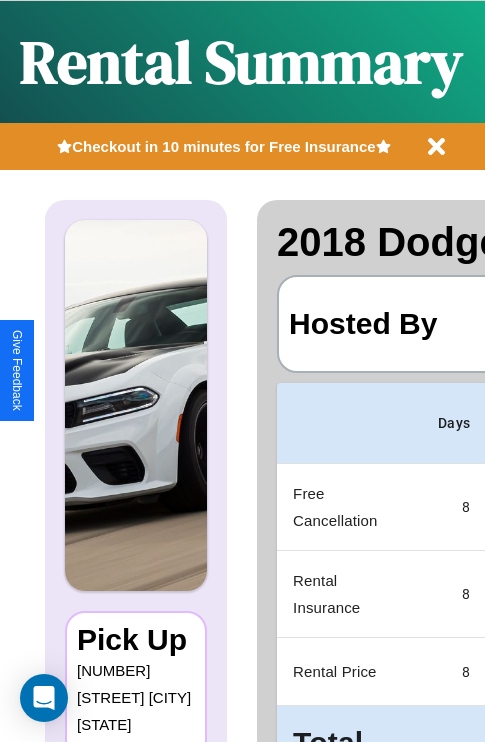 scroll, scrollTop: 0, scrollLeft: 387, axis: horizontal 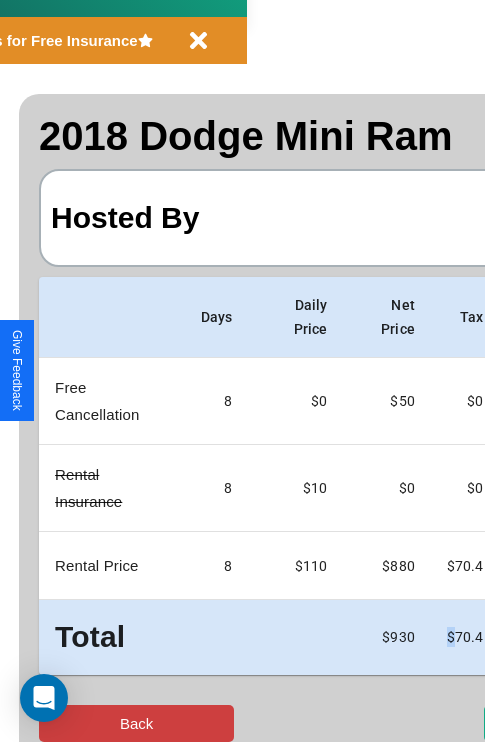 click on "Back" at bounding box center (136, 723) 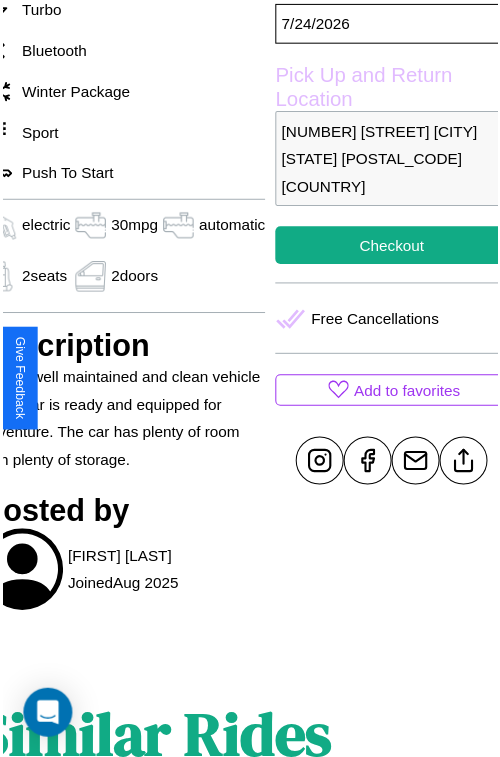 scroll, scrollTop: 546, scrollLeft: 96, axis: both 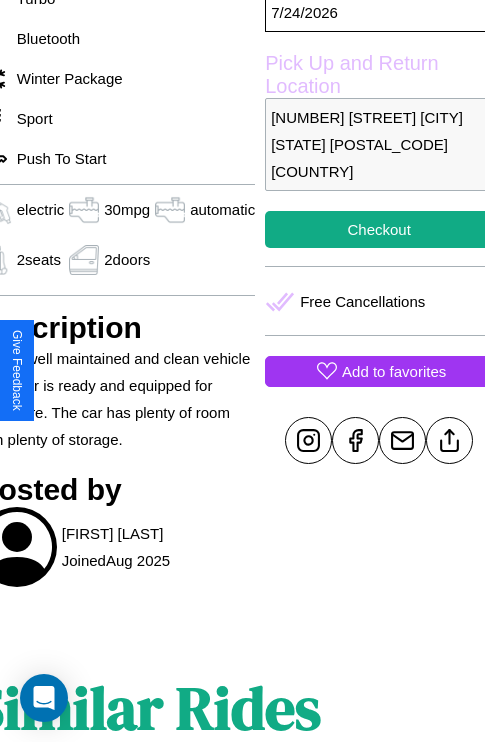 click on "Add to favorites" at bounding box center (394, 371) 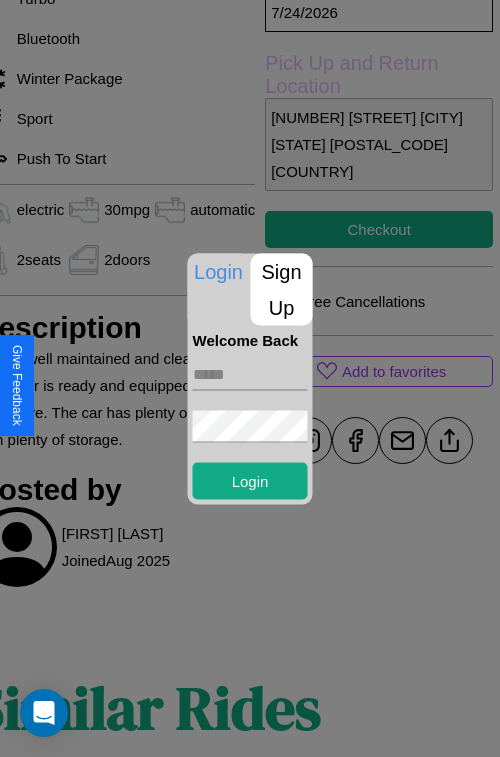 click at bounding box center (250, 374) 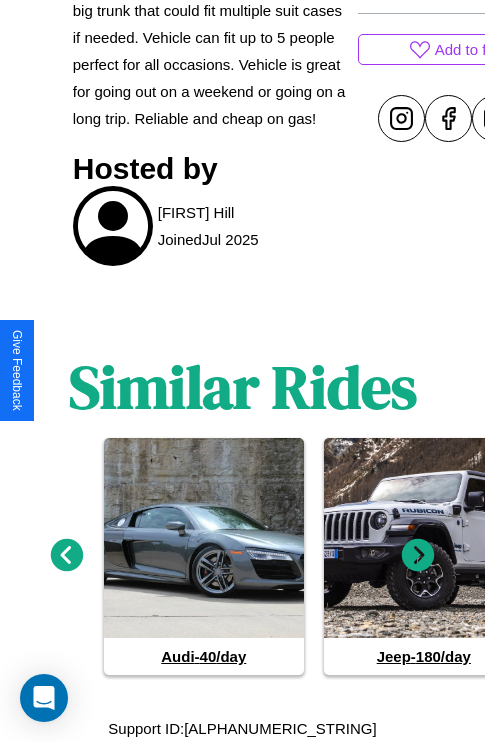 scroll, scrollTop: 1016, scrollLeft: 0, axis: vertical 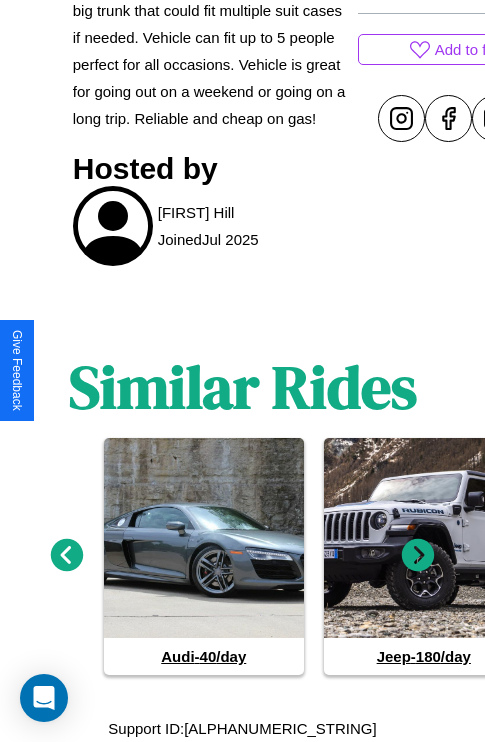 click 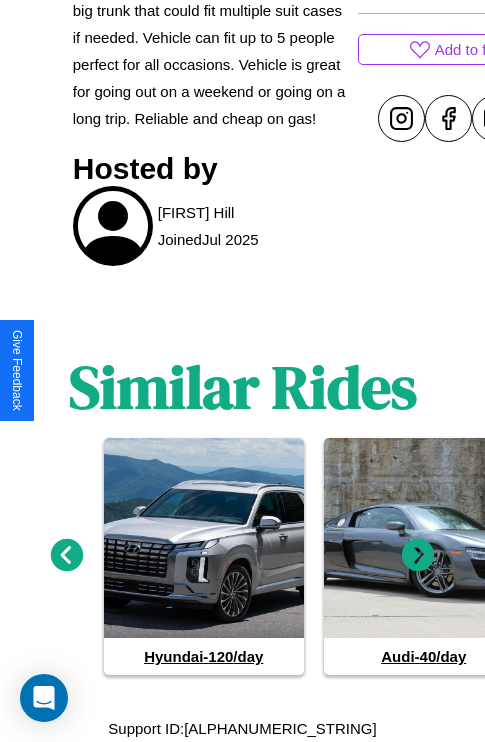 click 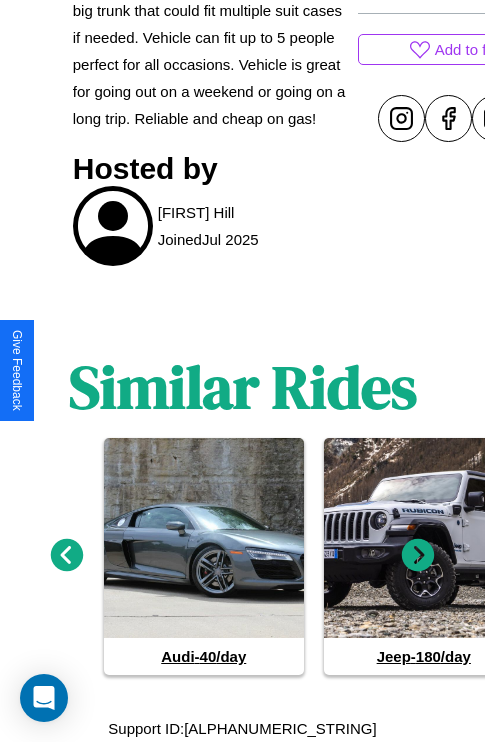 click 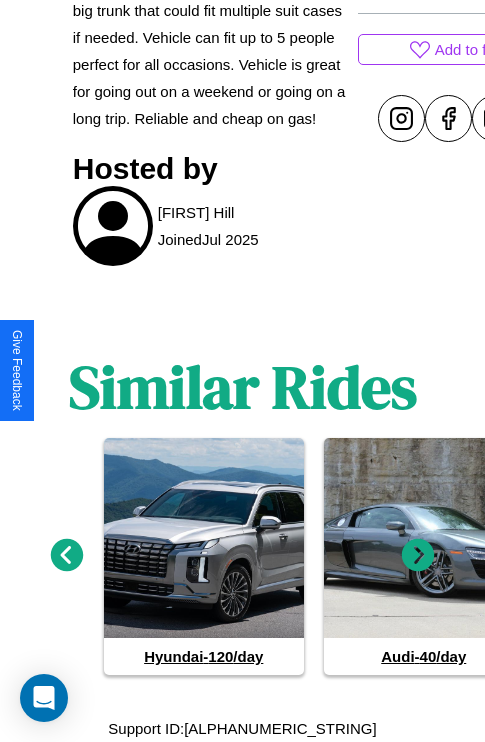 click 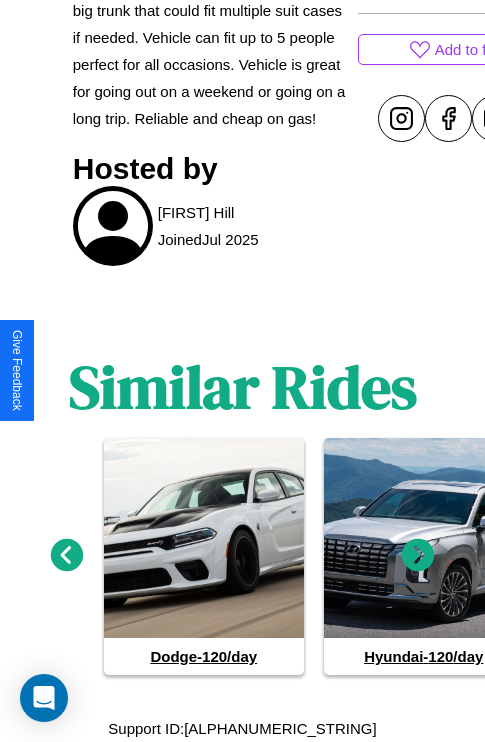 click 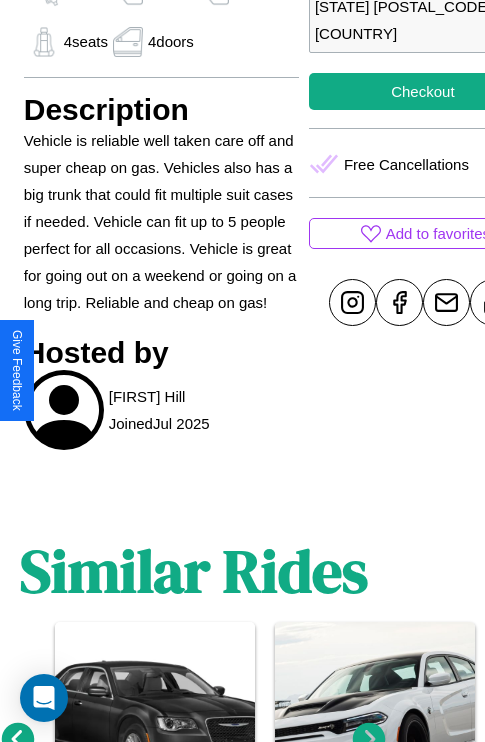 scroll, scrollTop: 737, scrollLeft: 64, axis: both 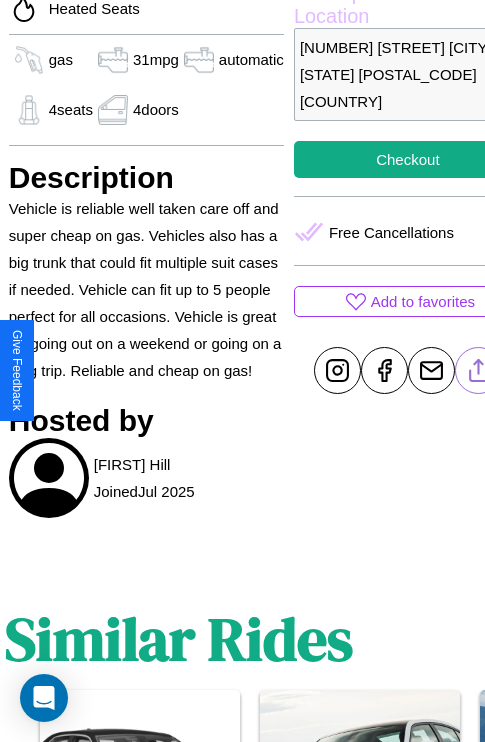 click 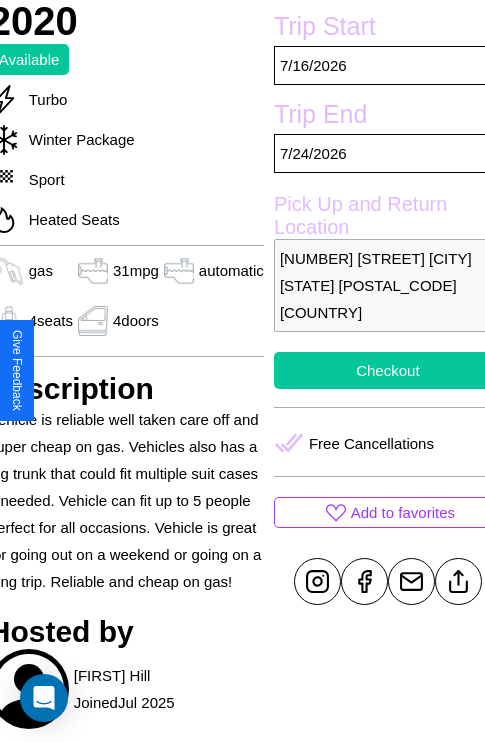 click on "Checkout" at bounding box center (388, 370) 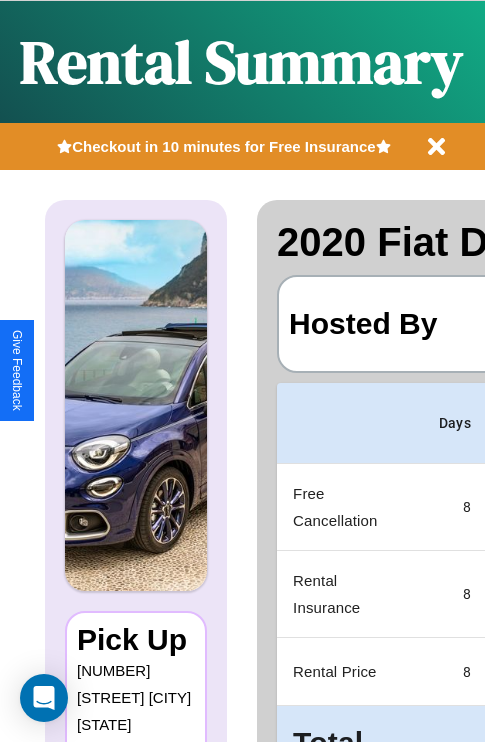 scroll, scrollTop: 106, scrollLeft: 0, axis: vertical 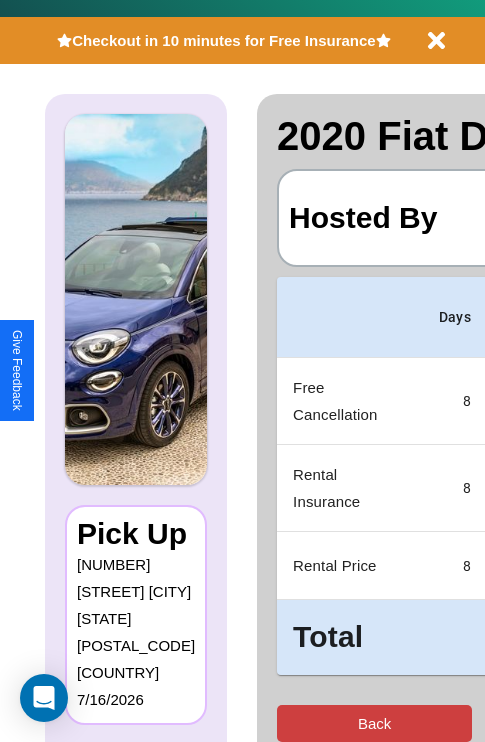 click on "Back" at bounding box center (374, 723) 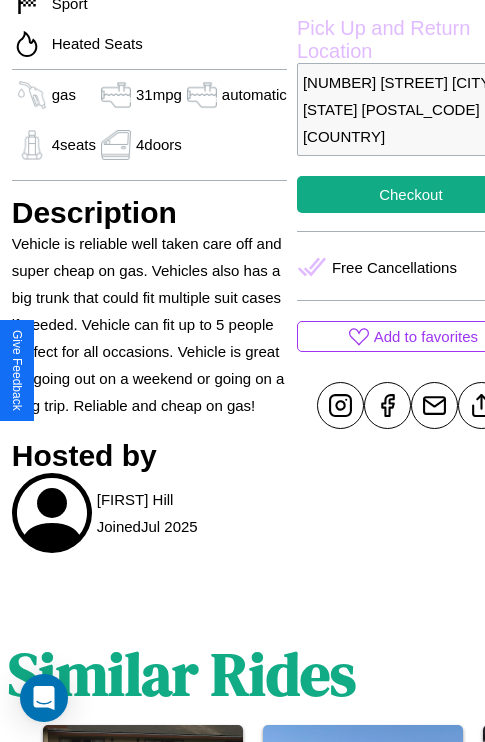 scroll, scrollTop: 737, scrollLeft: 64, axis: both 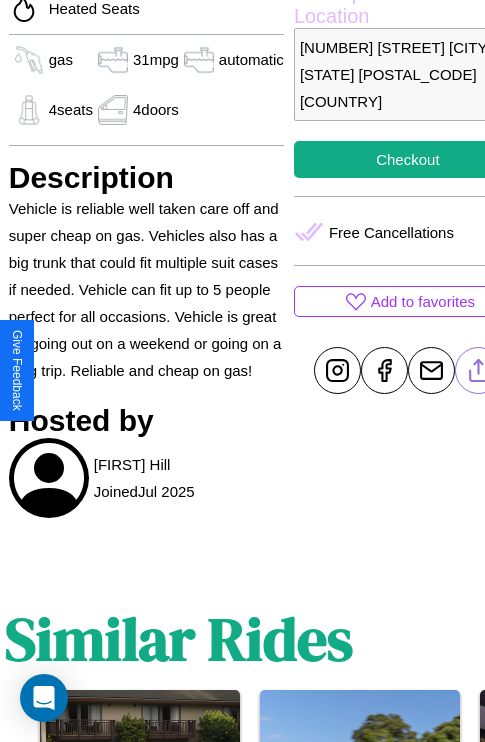click 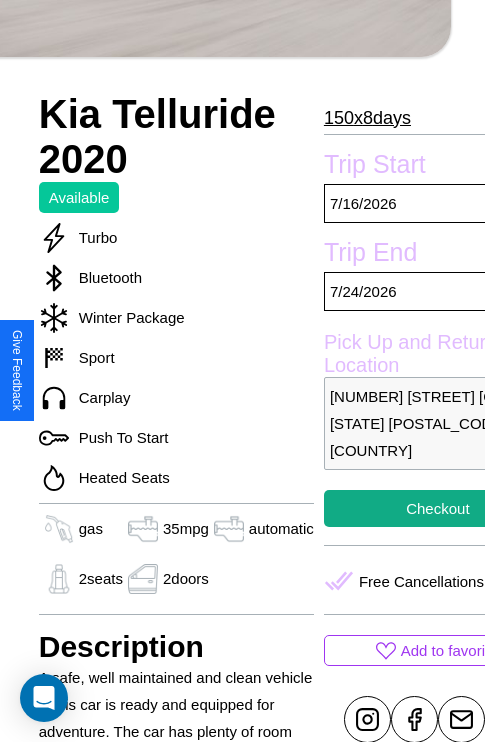 scroll, scrollTop: 737, scrollLeft: 64, axis: both 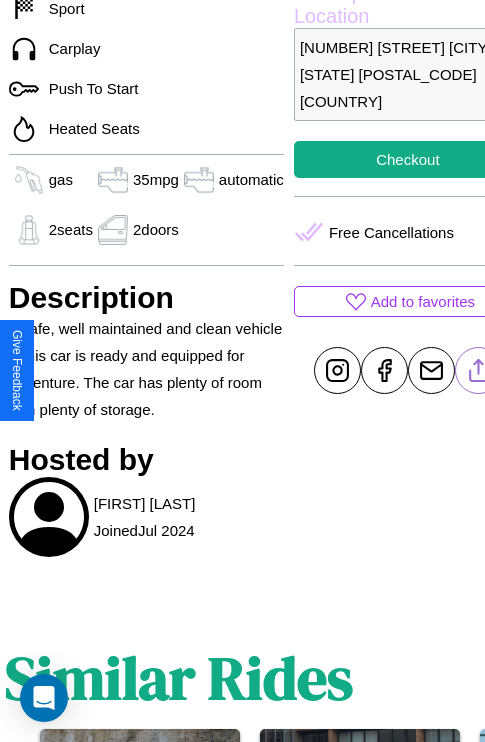 click 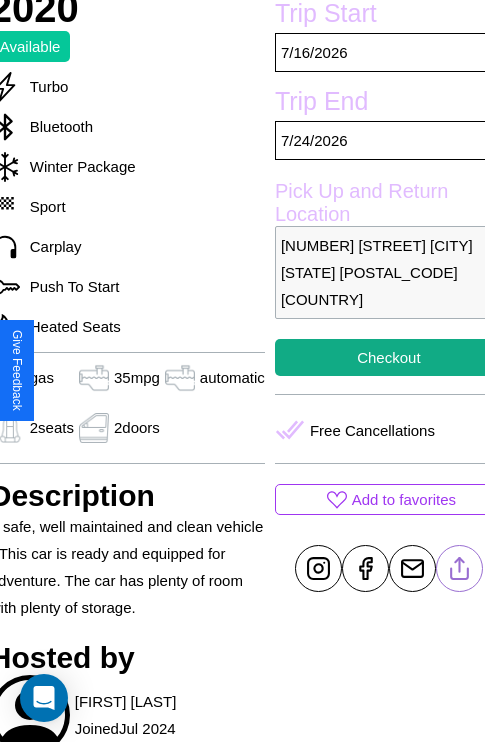 scroll, scrollTop: 526, scrollLeft: 84, axis: both 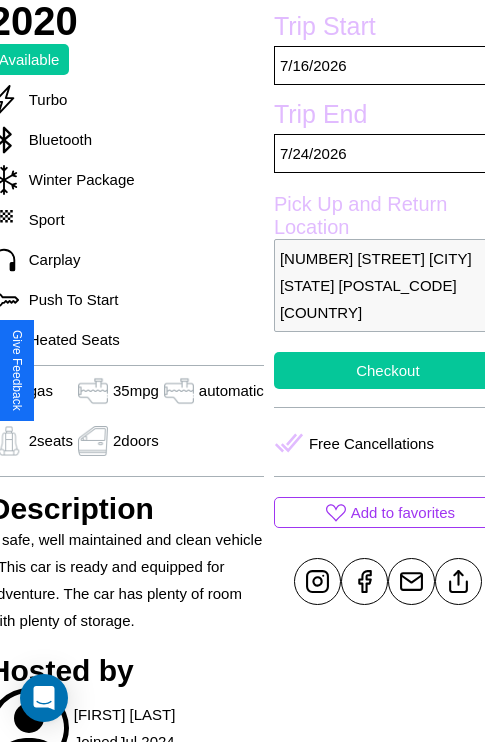 click on "Checkout" at bounding box center [388, 370] 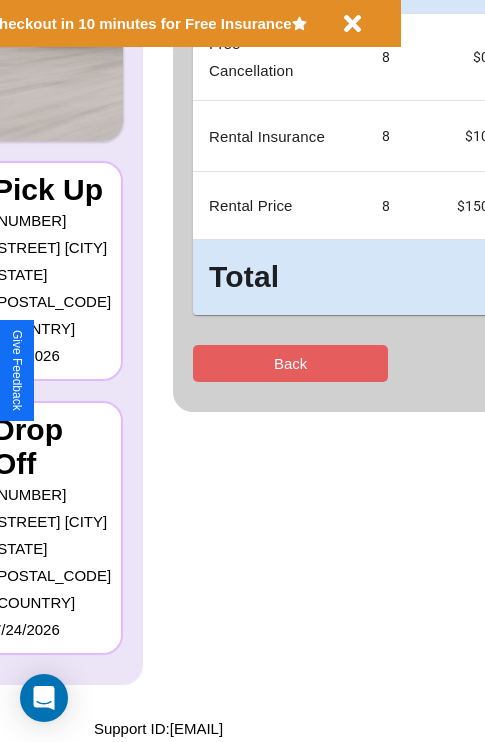 scroll, scrollTop: 0, scrollLeft: 0, axis: both 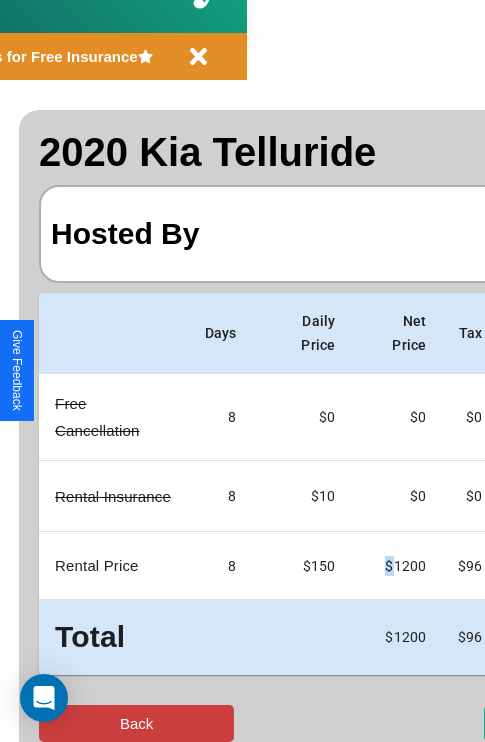 click on "Back" at bounding box center (136, 723) 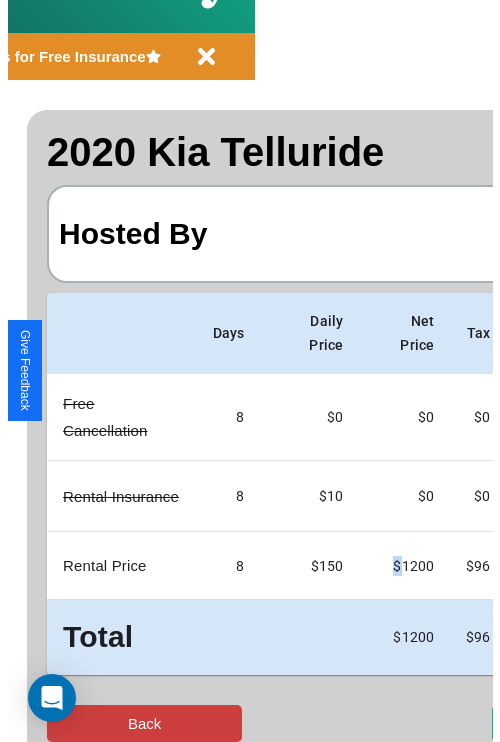 scroll, scrollTop: 0, scrollLeft: 0, axis: both 